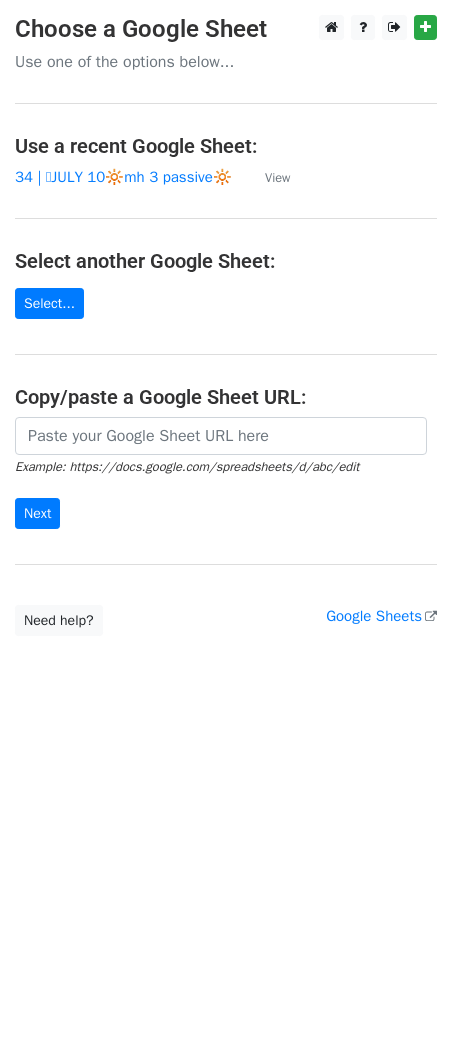 scroll, scrollTop: 0, scrollLeft: 0, axis: both 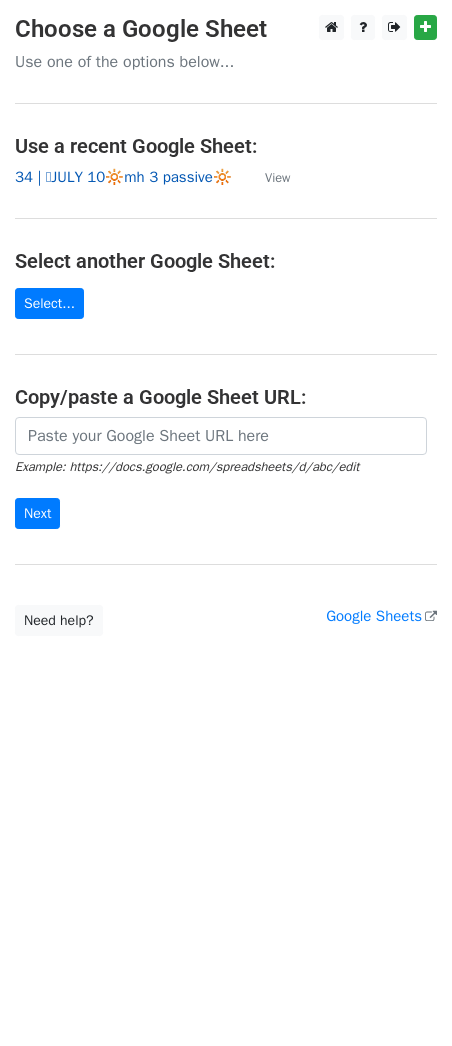 click on "34 |  🩷JULY 10🔆mh 3 passive🔆" at bounding box center (123, 177) 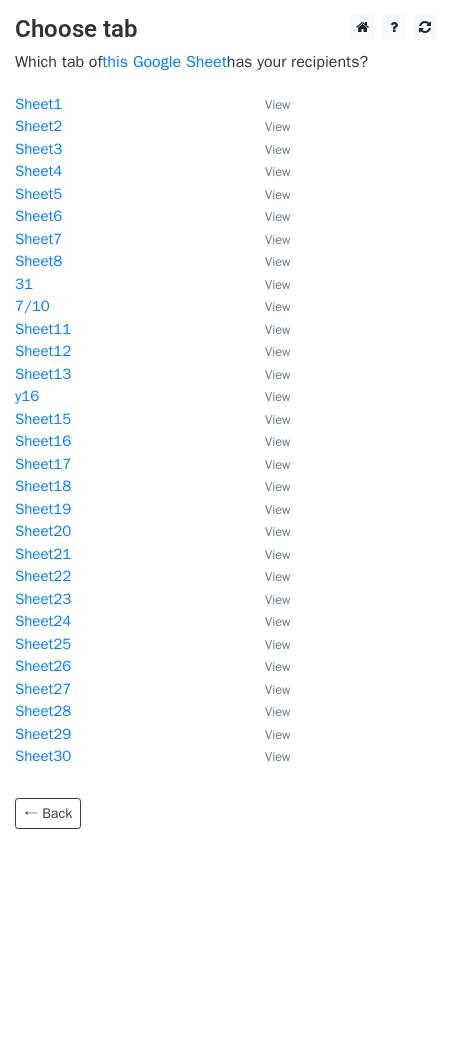 scroll, scrollTop: 0, scrollLeft: 0, axis: both 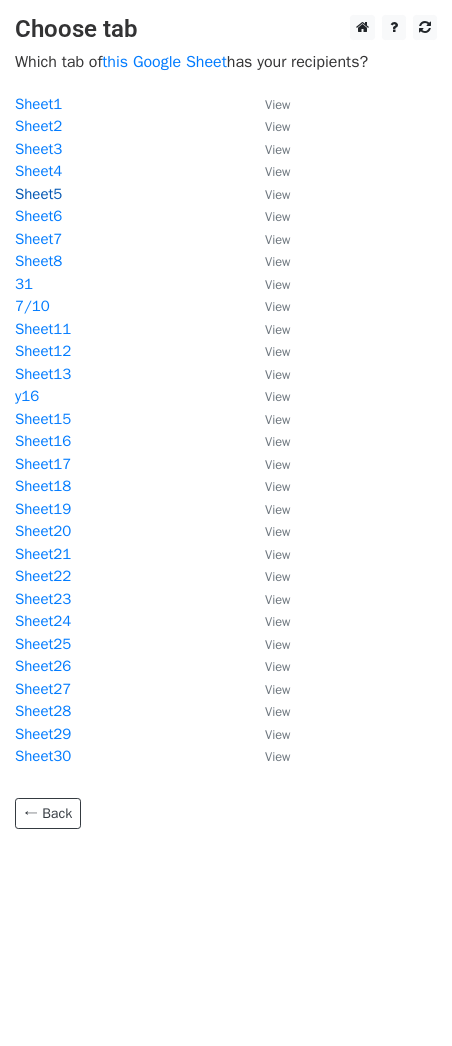 click on "Sheet5" at bounding box center (38, 194) 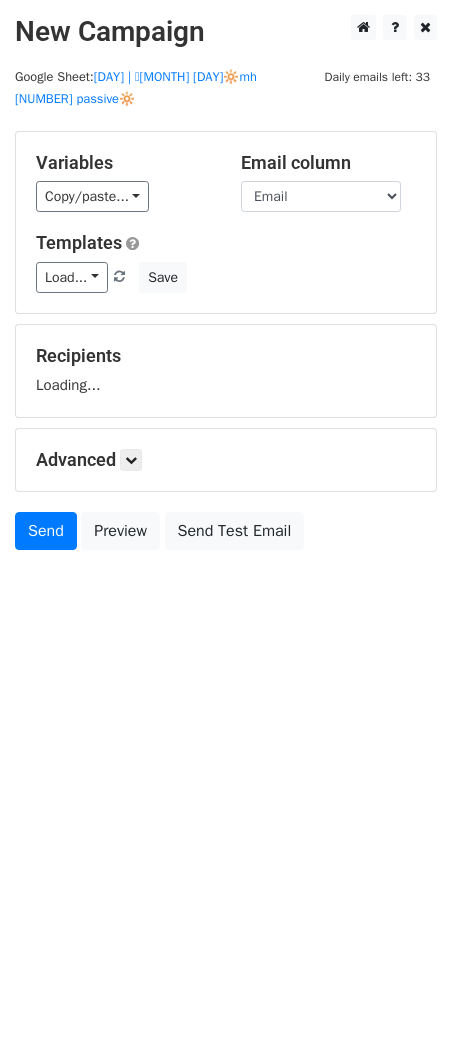 scroll, scrollTop: 0, scrollLeft: 0, axis: both 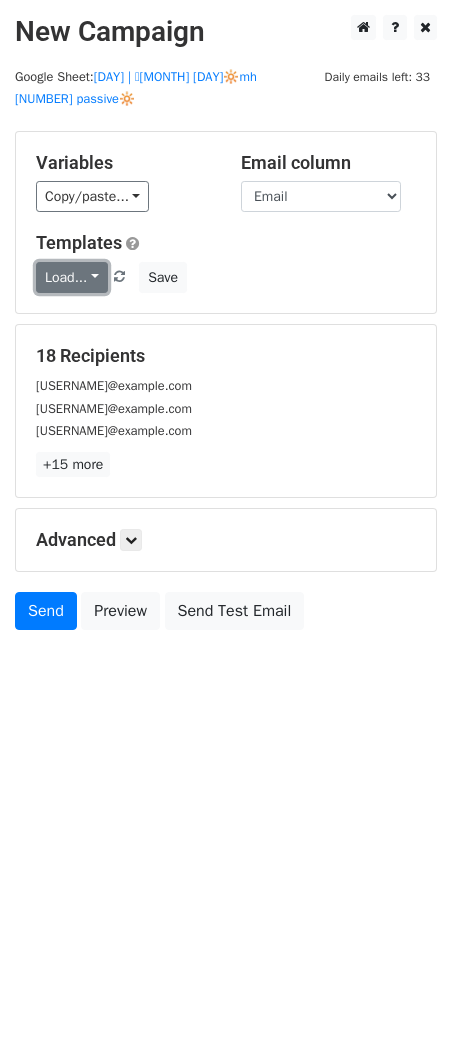 click on "Load..." at bounding box center (72, 277) 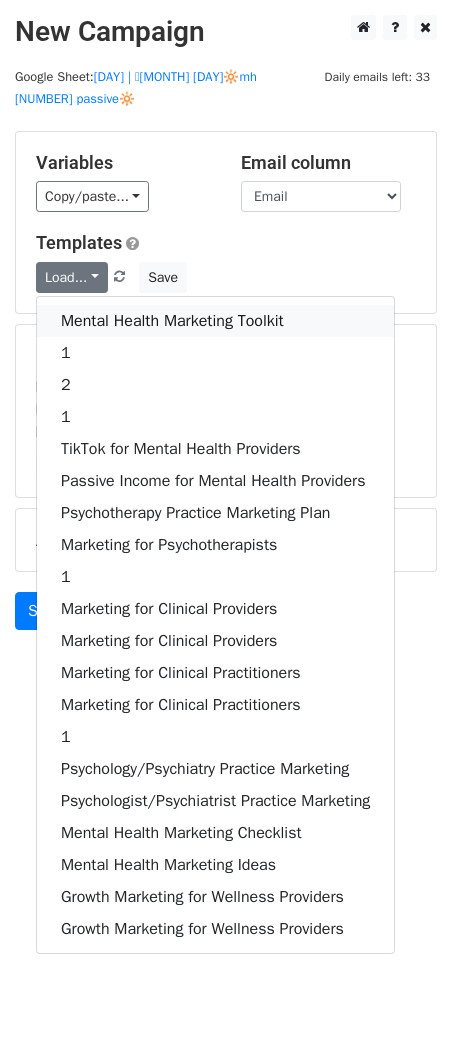 click on "Mental Health Marketing Toolkit" at bounding box center (215, 321) 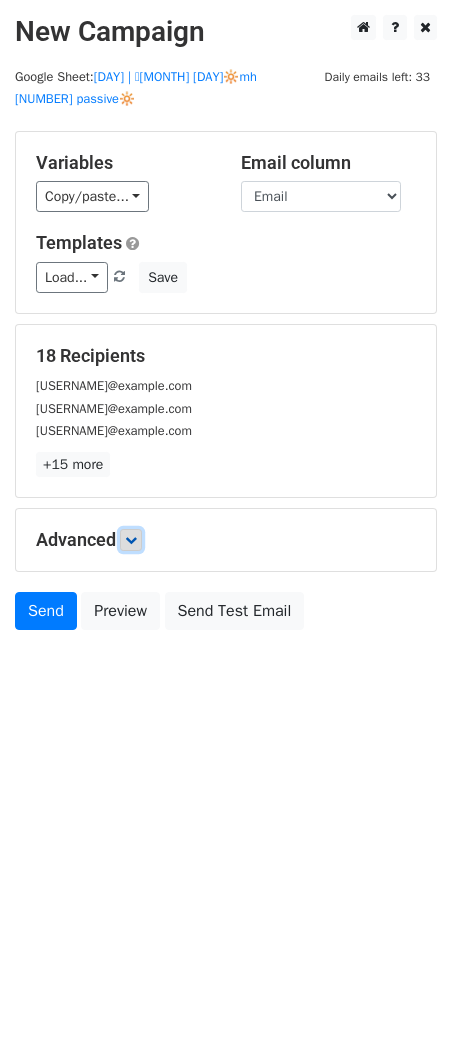 click at bounding box center [131, 540] 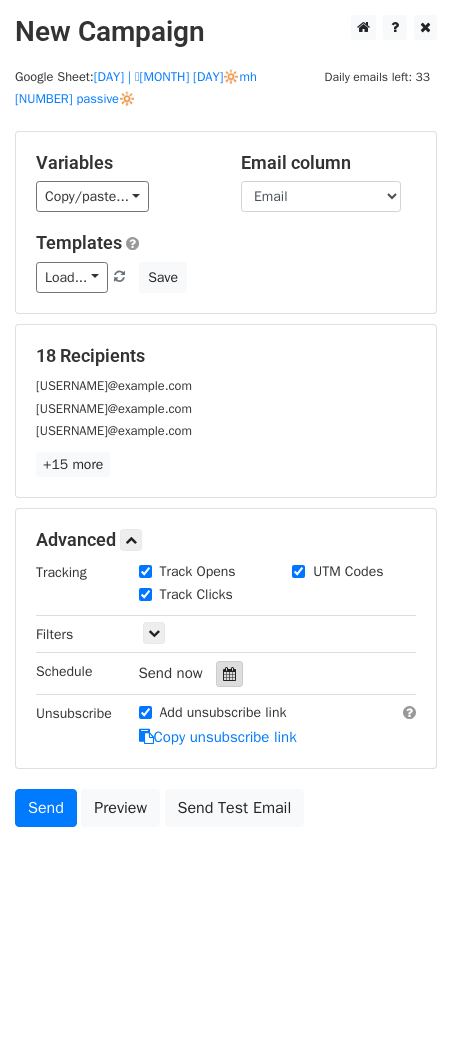 click at bounding box center (229, 674) 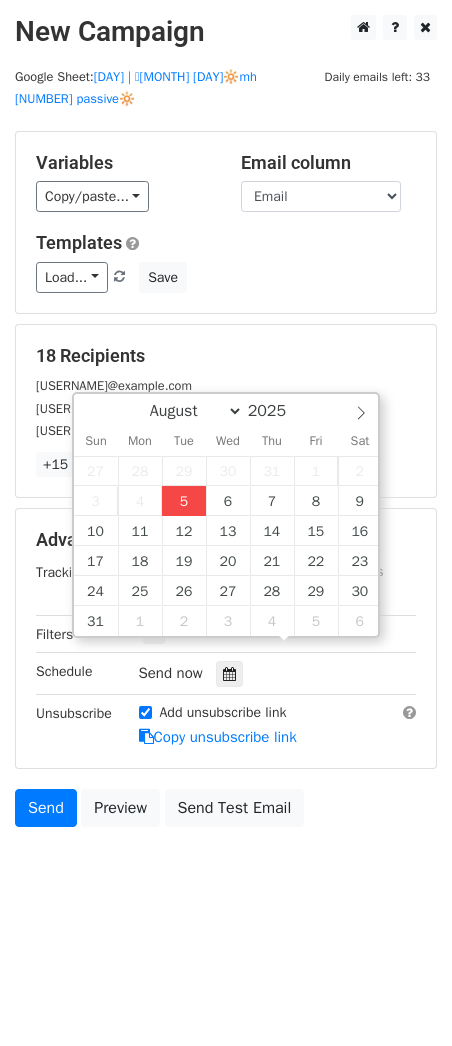 type on "2025-08-05 13:19" 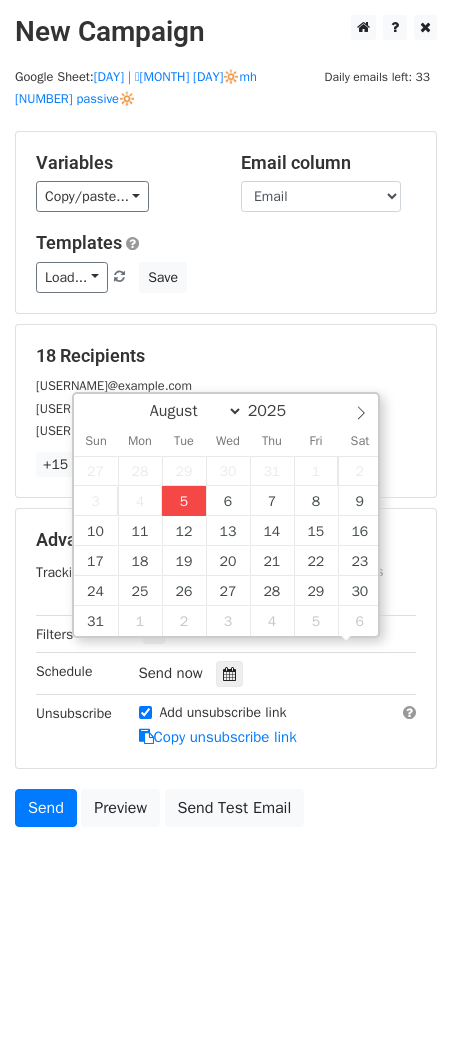 scroll, scrollTop: 1, scrollLeft: 0, axis: vertical 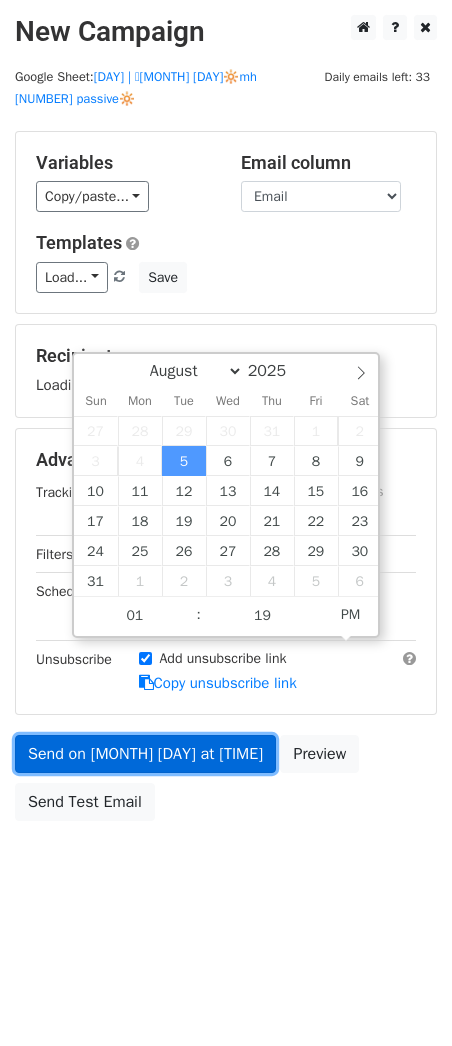click on "Send on Aug 5 at 1:19pm" at bounding box center (145, 754) 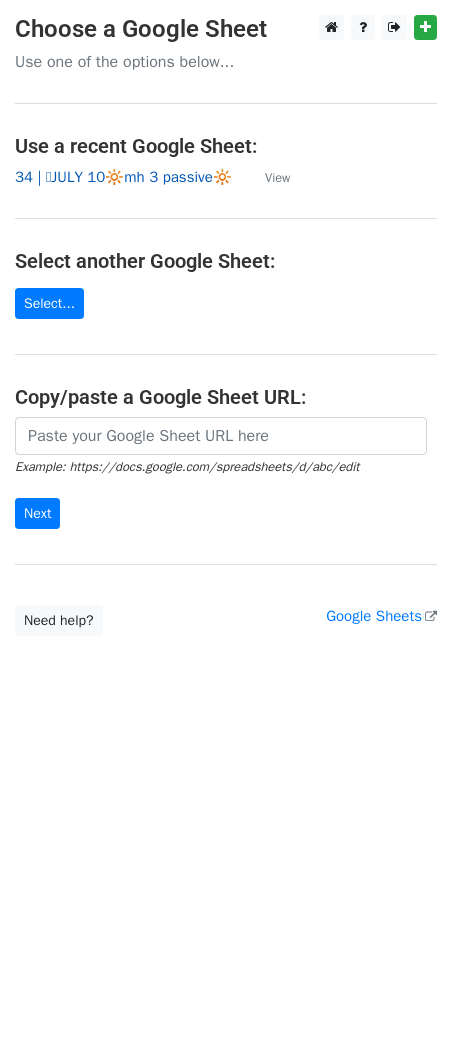 scroll, scrollTop: 0, scrollLeft: 0, axis: both 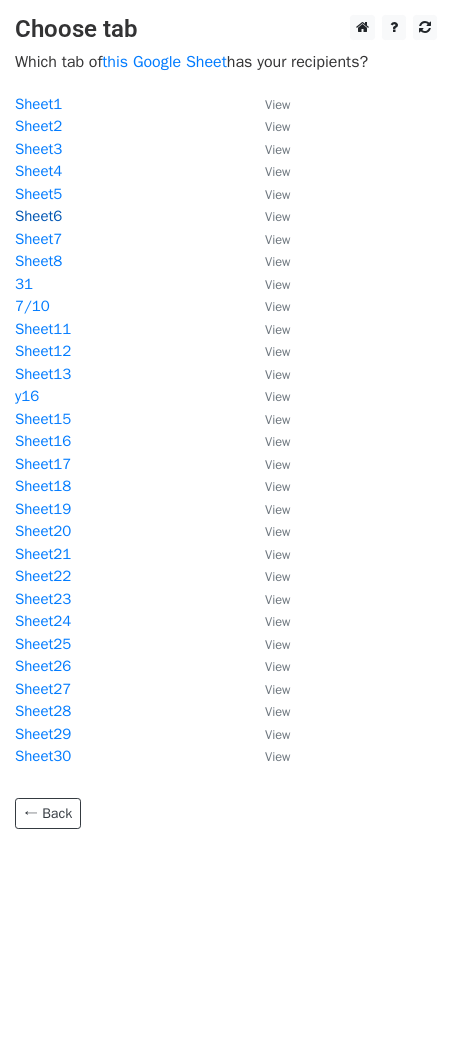 click on "Sheet6" at bounding box center (38, 216) 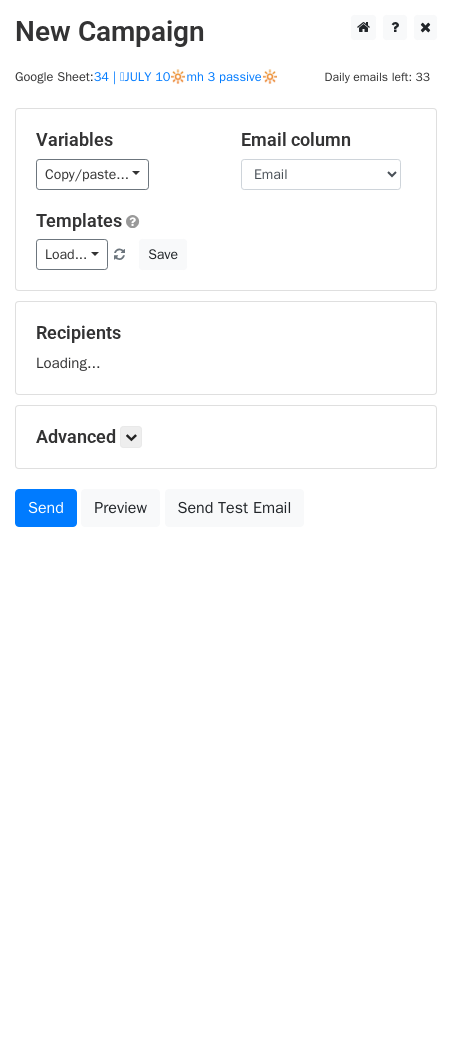 scroll, scrollTop: 0, scrollLeft: 0, axis: both 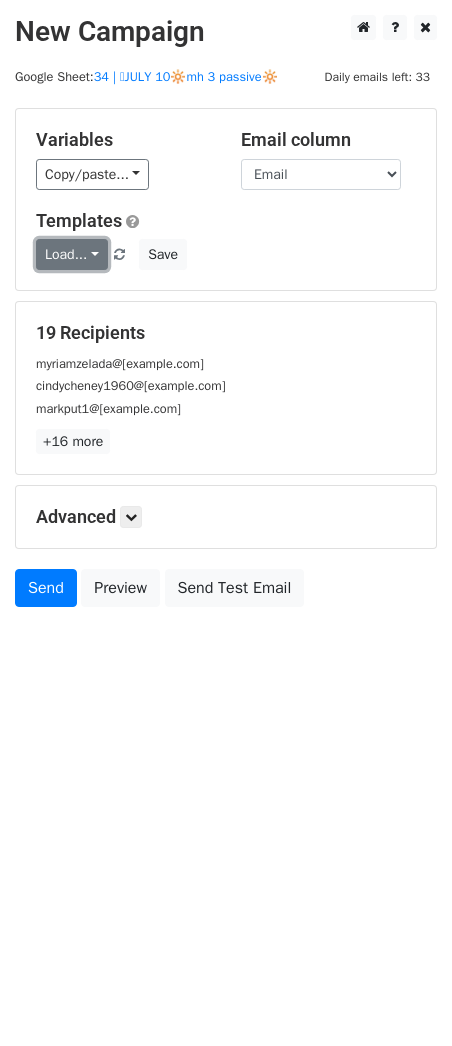 click on "Load..." at bounding box center [72, 254] 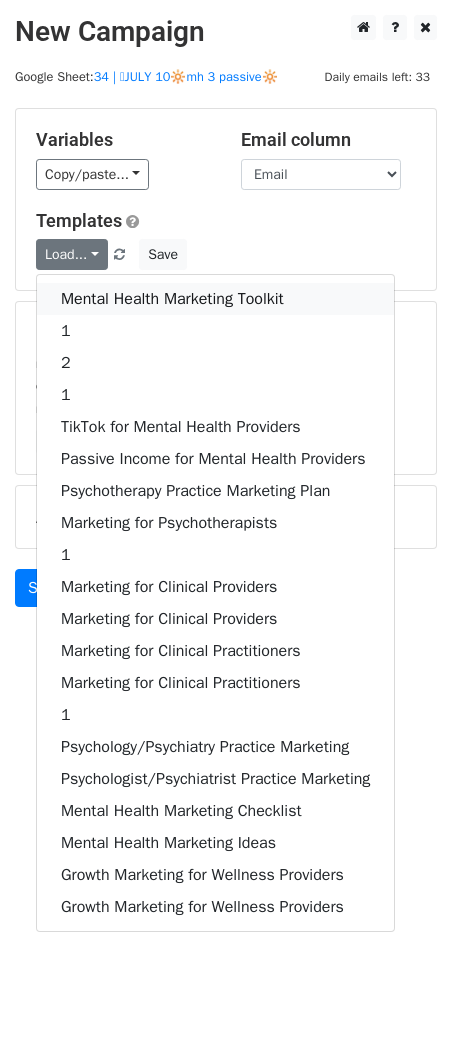 click on "Mental Health Marketing Toolkit" at bounding box center [215, 299] 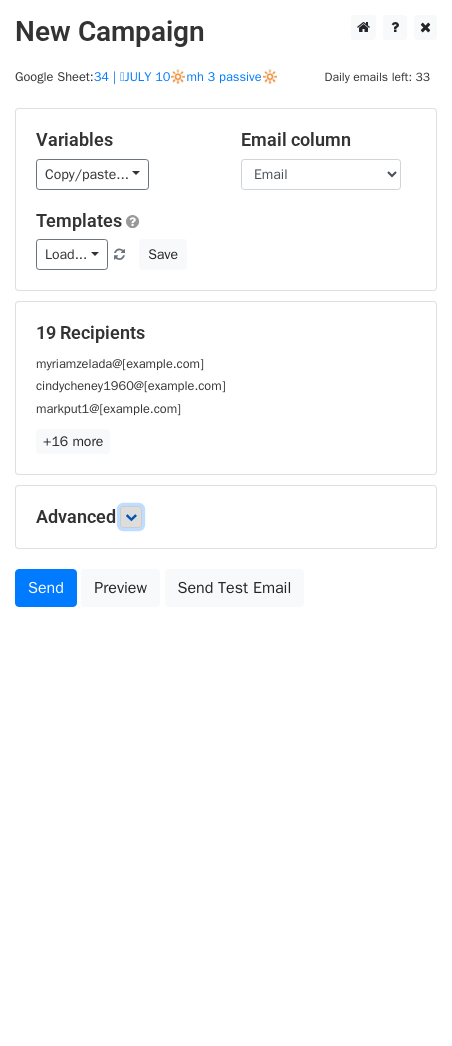 click at bounding box center (131, 517) 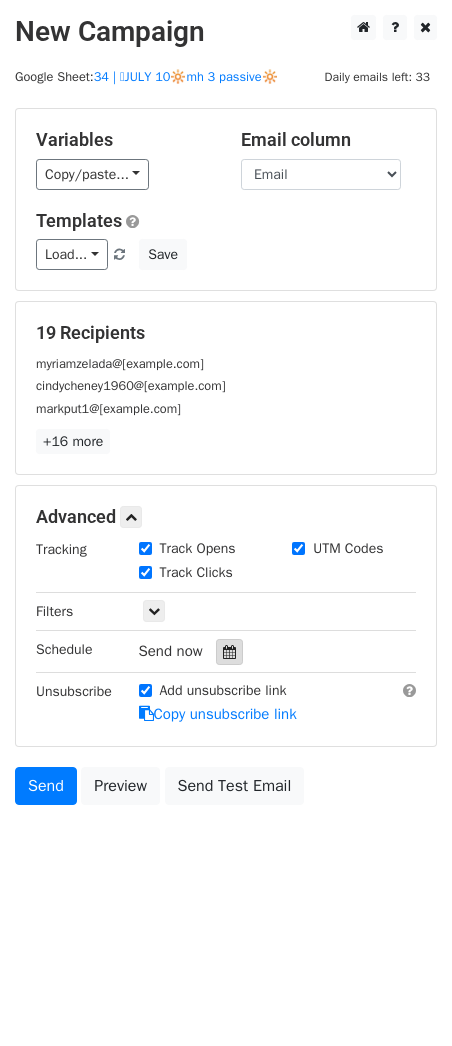 click at bounding box center (229, 652) 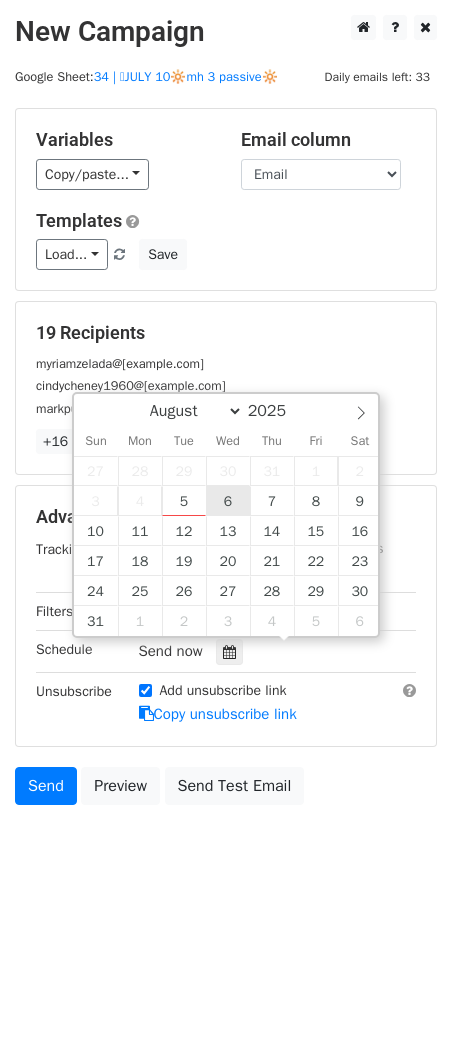 type on "2025-08-06 12:00" 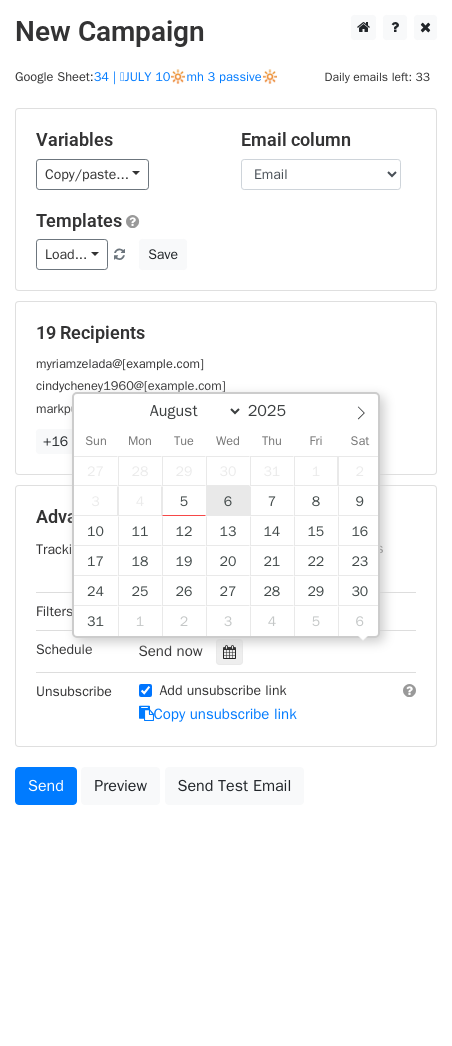 scroll, scrollTop: 1, scrollLeft: 0, axis: vertical 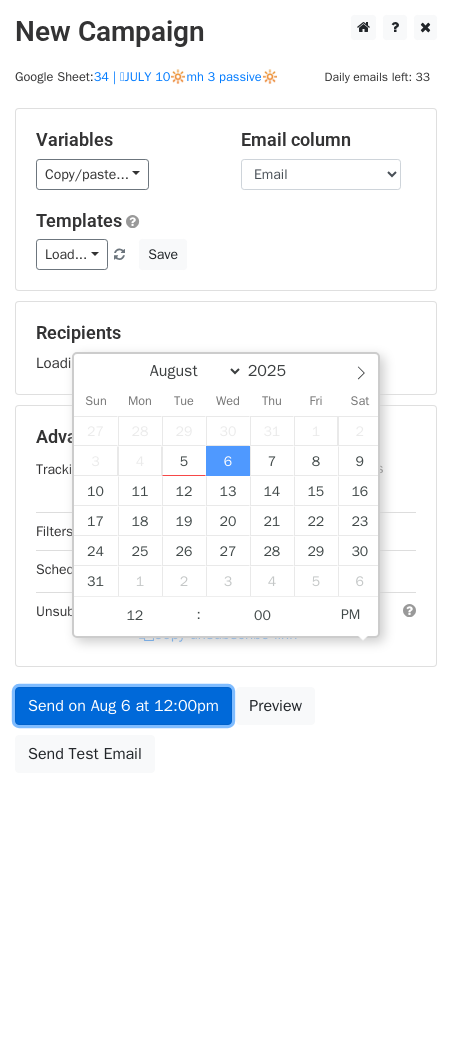 click on "Send on Aug 6 at 12:00pm" at bounding box center (123, 706) 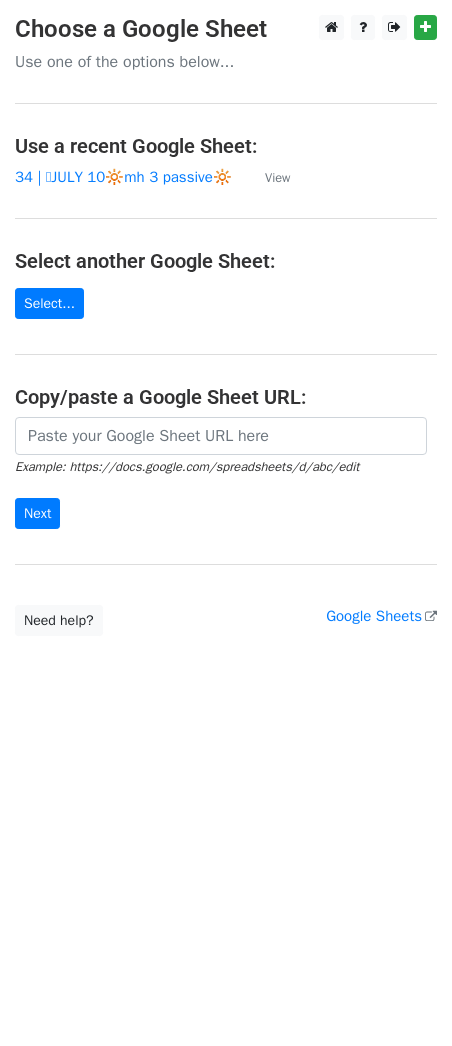 scroll, scrollTop: 0, scrollLeft: 0, axis: both 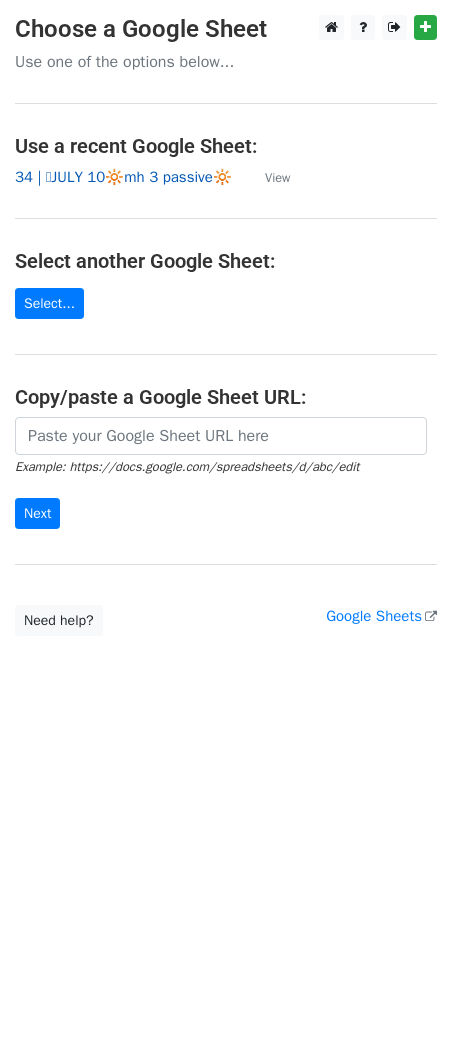 click on "[DAY] | 🩷[MONTH] [DAY]🔆mh [NUMBER] passive🔆" at bounding box center (123, 177) 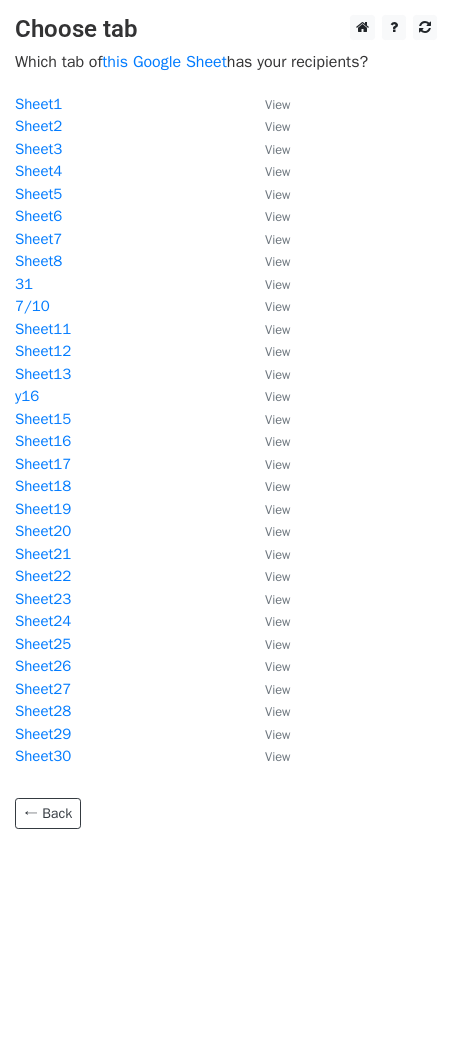 scroll, scrollTop: 0, scrollLeft: 0, axis: both 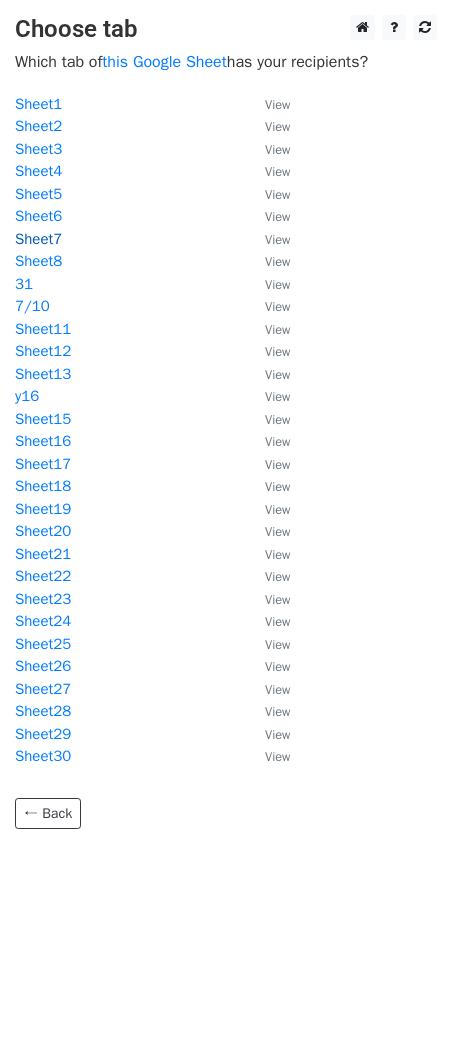 click on "Sheet7" at bounding box center (38, 239) 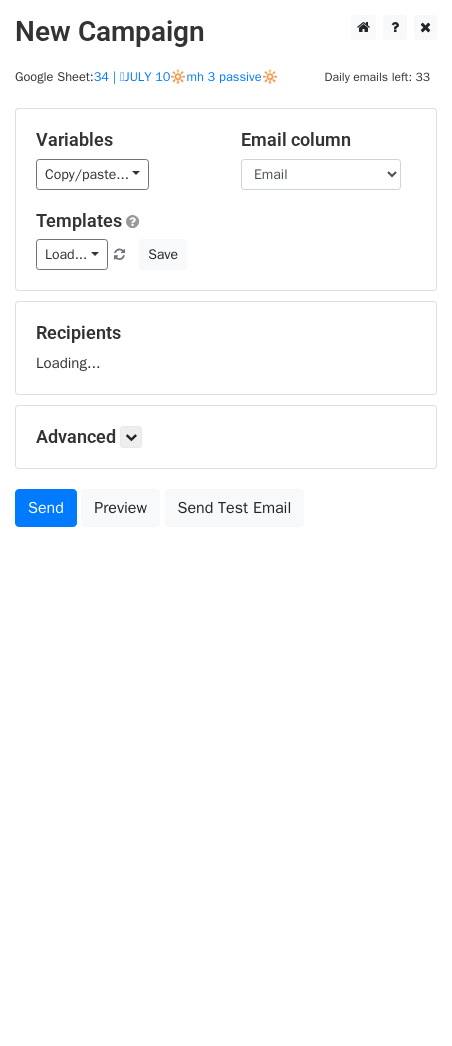 scroll, scrollTop: 0, scrollLeft: 0, axis: both 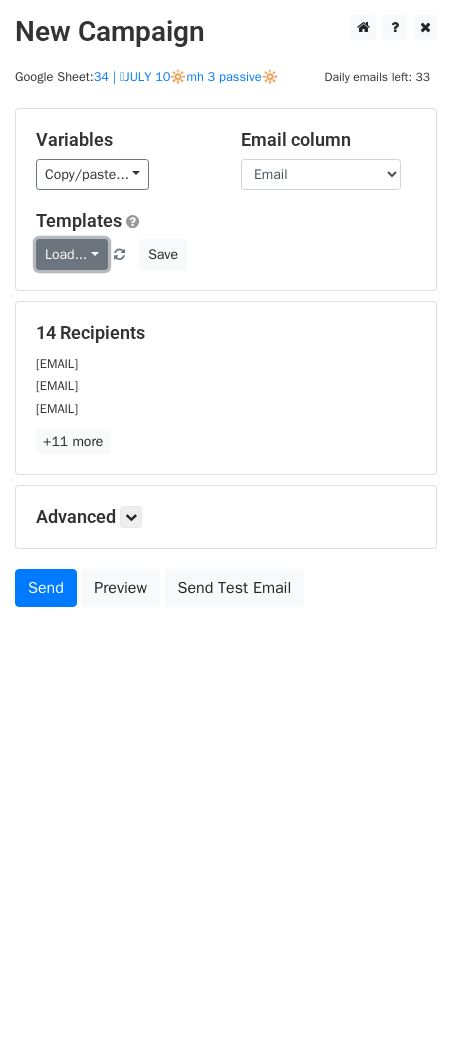 click on "Load..." at bounding box center (72, 254) 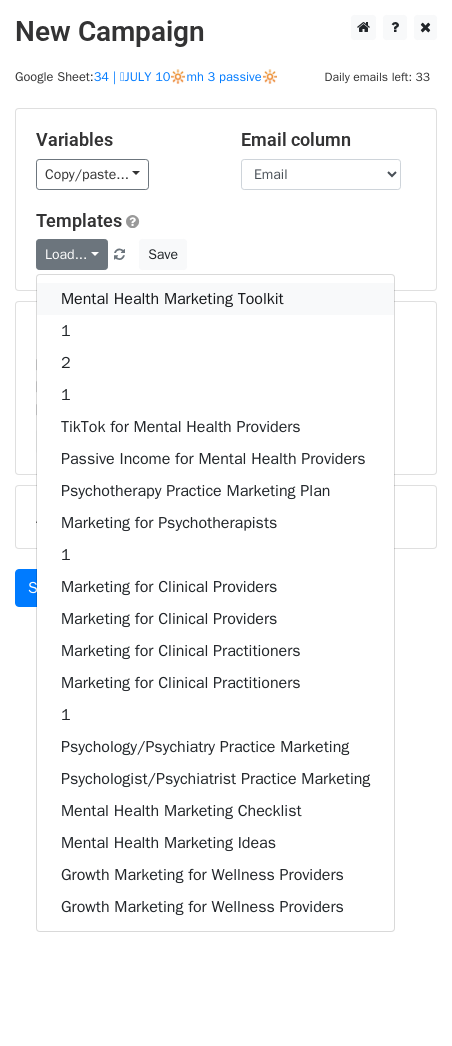 click on "Mental Health Marketing Toolkit" at bounding box center (215, 299) 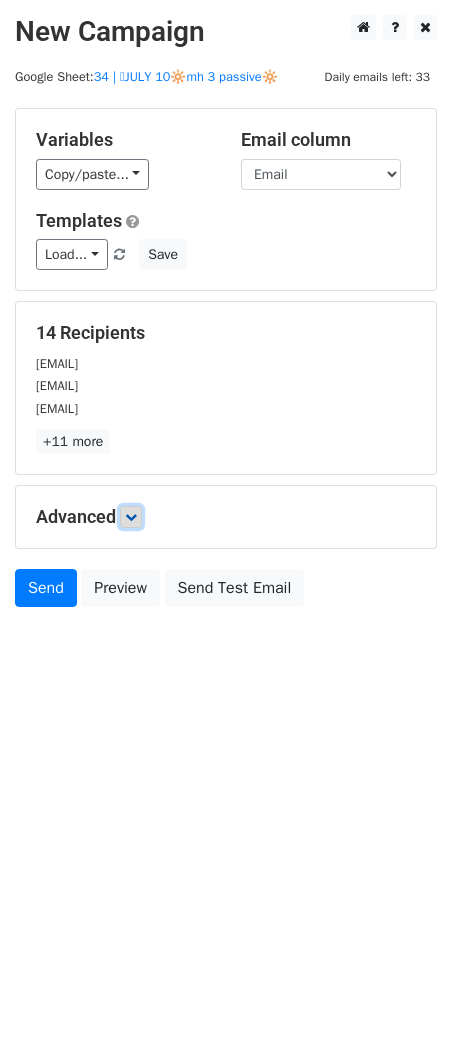 click at bounding box center [131, 517] 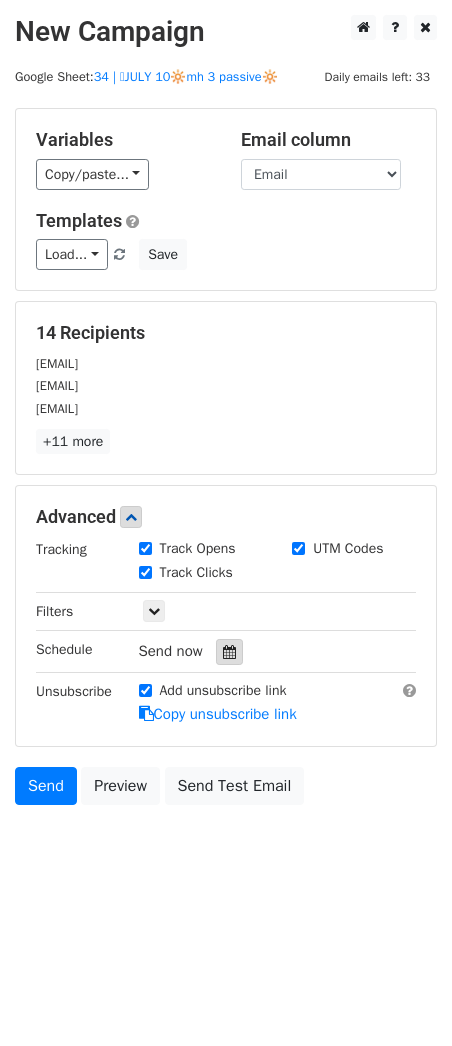 click at bounding box center [229, 652] 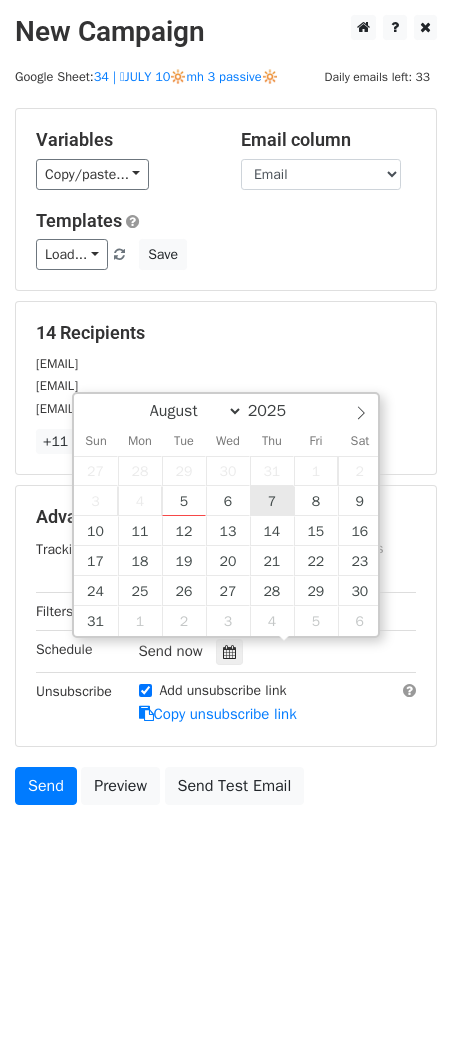 type on "2025-08-07 12:00" 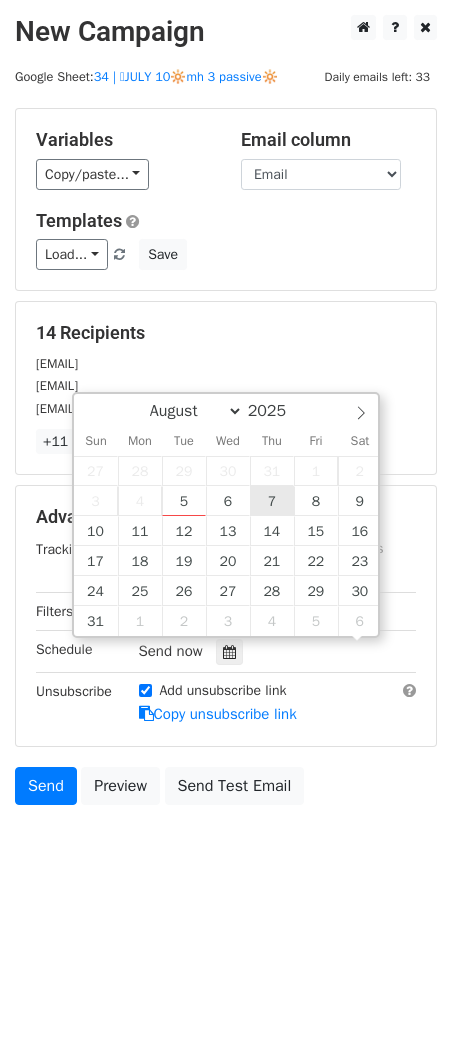 scroll, scrollTop: 1, scrollLeft: 0, axis: vertical 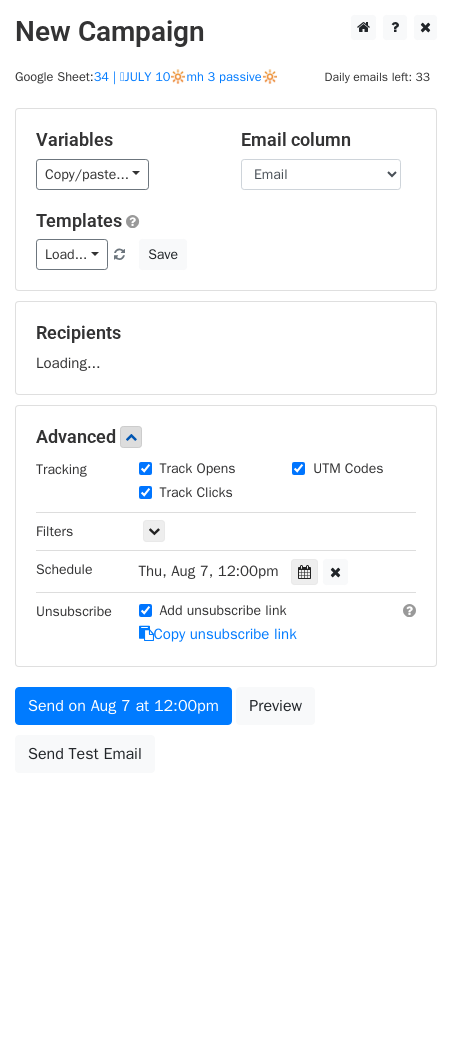click on "Send on Aug 7 at 12:00pm
Preview
Send Test Email" at bounding box center (226, 735) 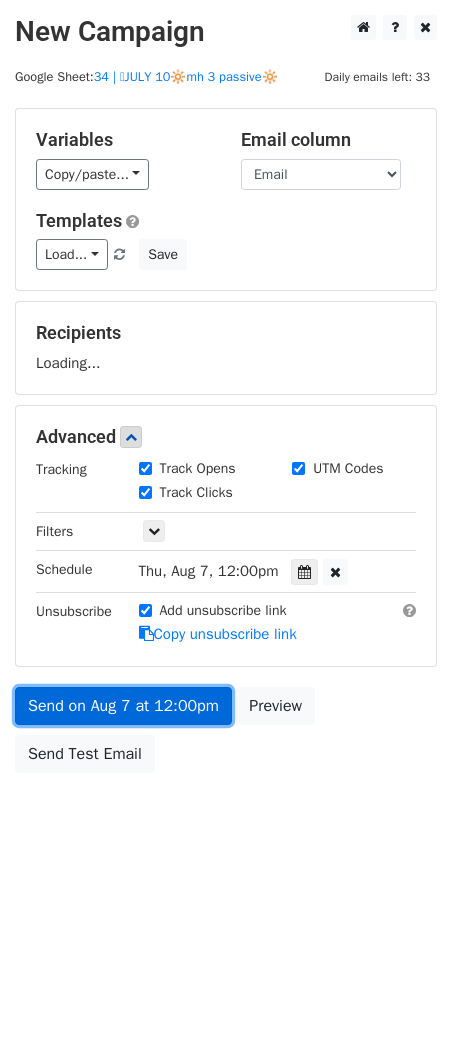 click on "Send on Aug 7 at 12:00pm" at bounding box center [123, 706] 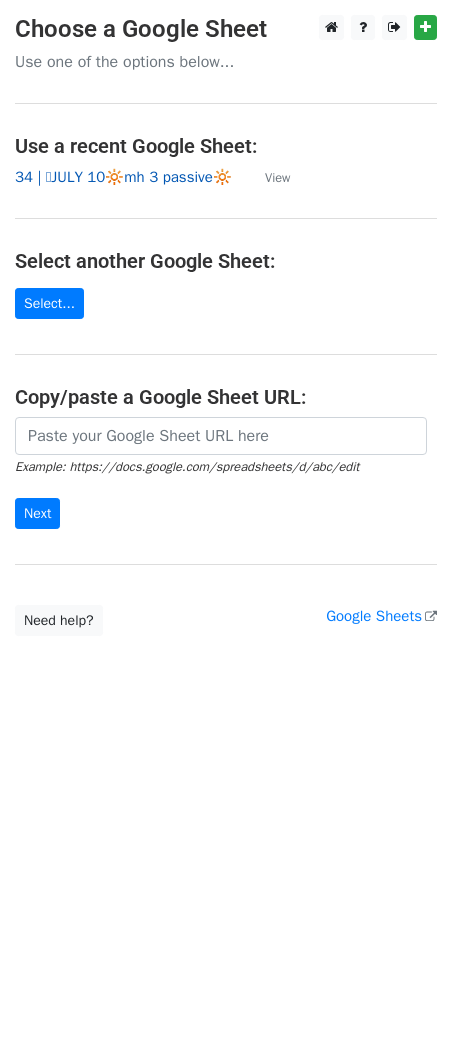 scroll, scrollTop: 0, scrollLeft: 0, axis: both 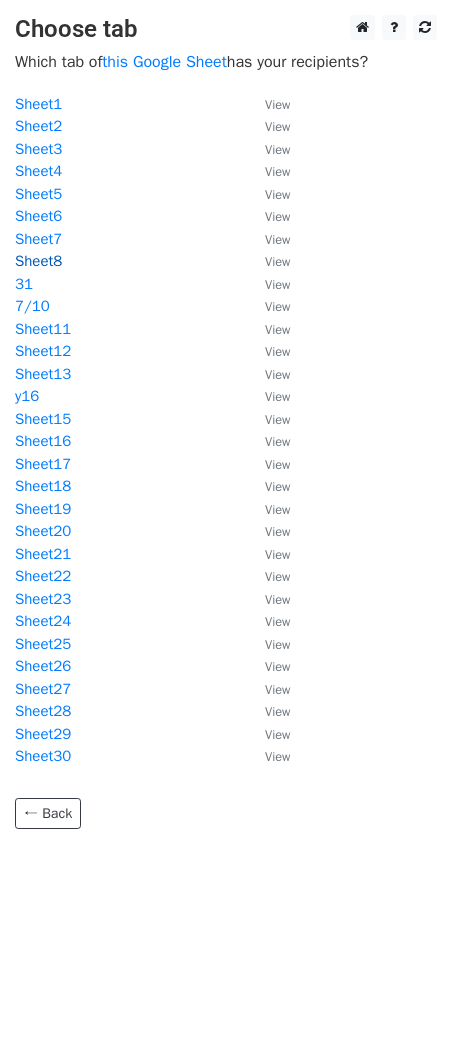 click on "Sheet8" at bounding box center [38, 261] 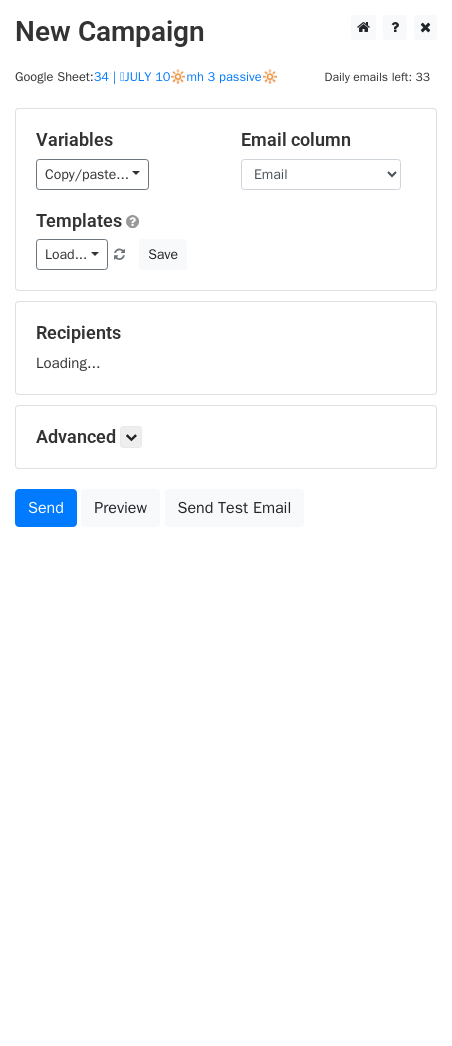 scroll, scrollTop: 0, scrollLeft: 0, axis: both 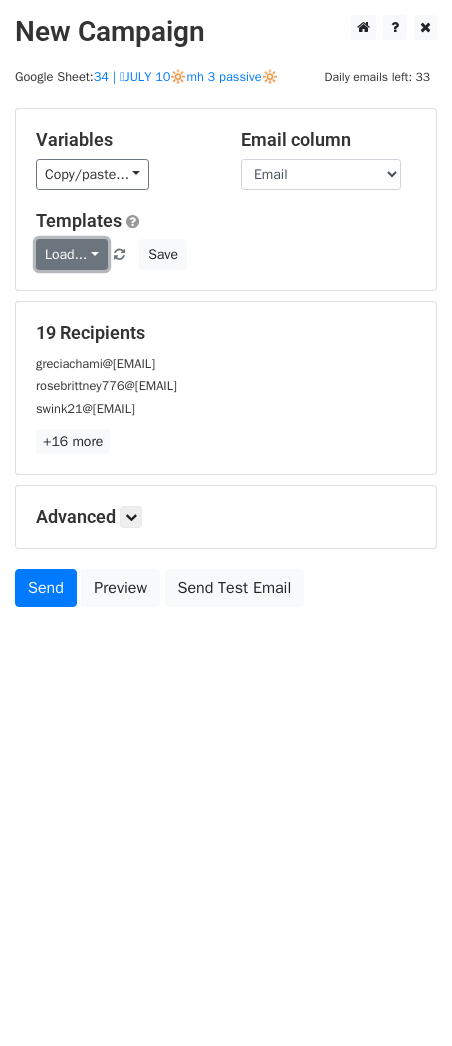 click on "Load..." at bounding box center (72, 254) 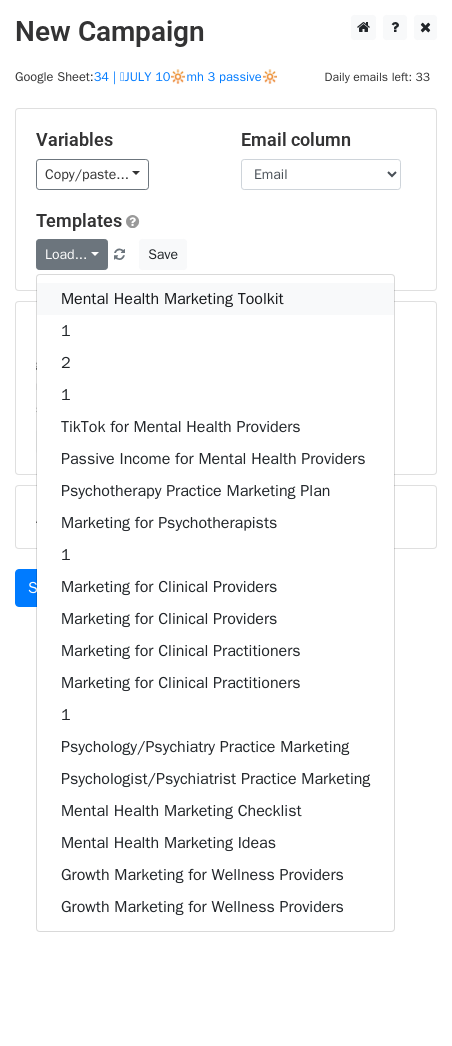 click on "Mental Health Marketing Toolkit" at bounding box center (215, 299) 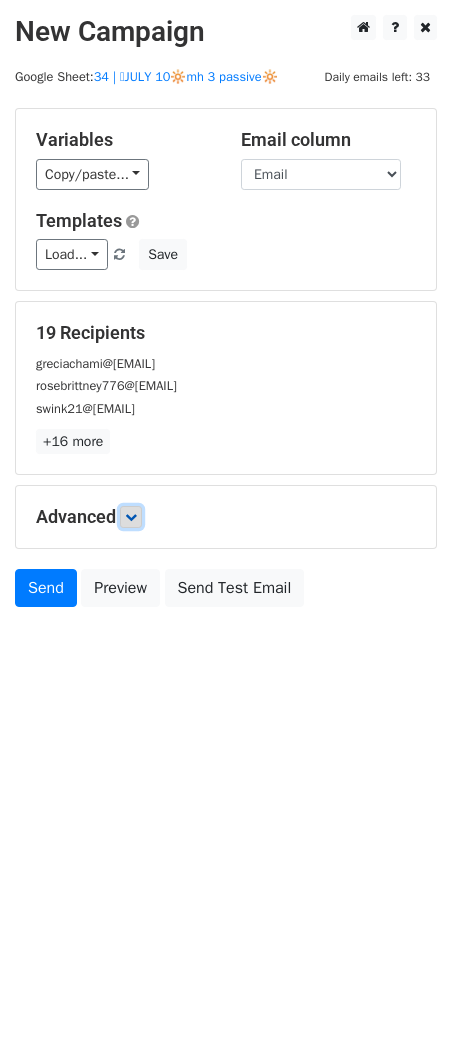 click at bounding box center (131, 517) 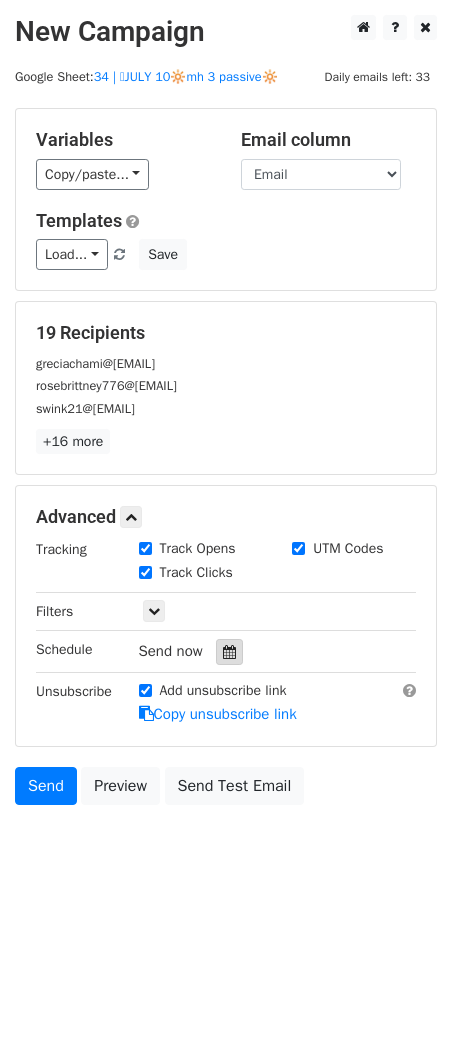 click at bounding box center [229, 652] 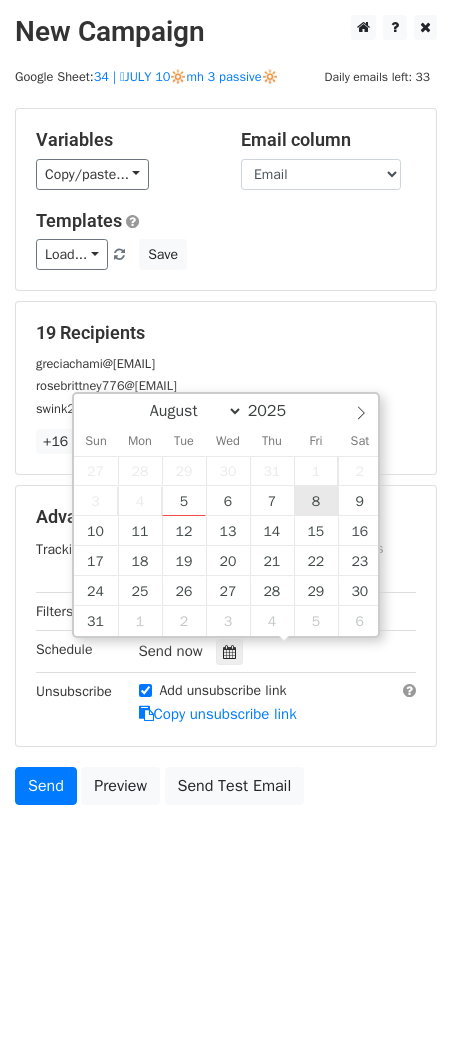 type on "2025-08-08 12:00" 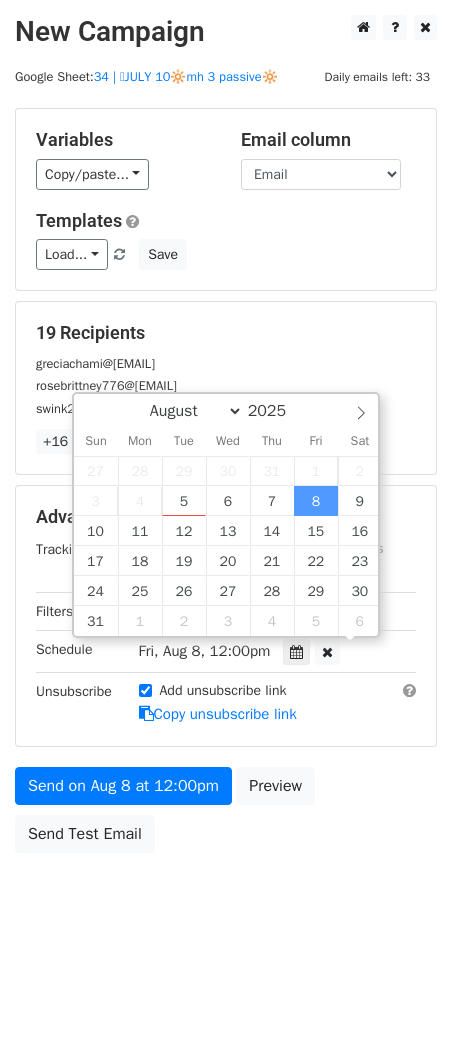 scroll, scrollTop: 1, scrollLeft: 0, axis: vertical 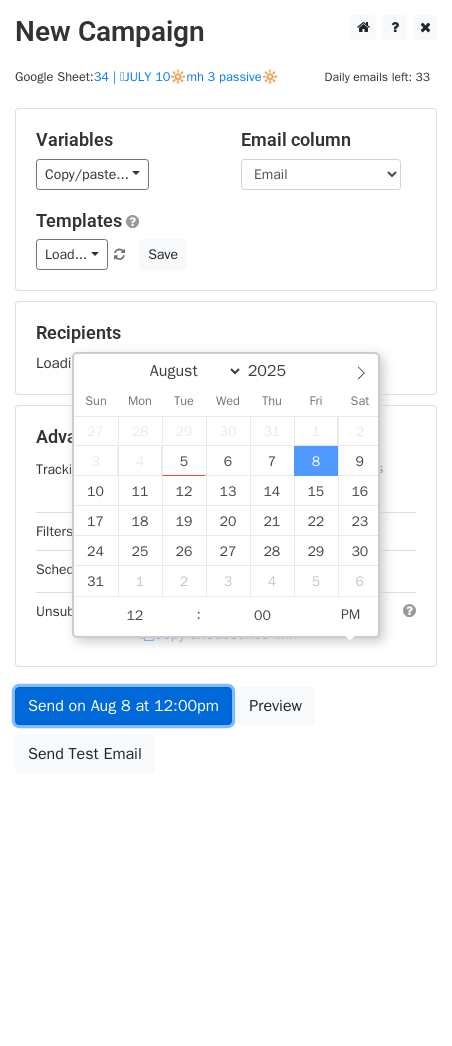click on "Send on Aug 8 at 12:00pm" at bounding box center [123, 706] 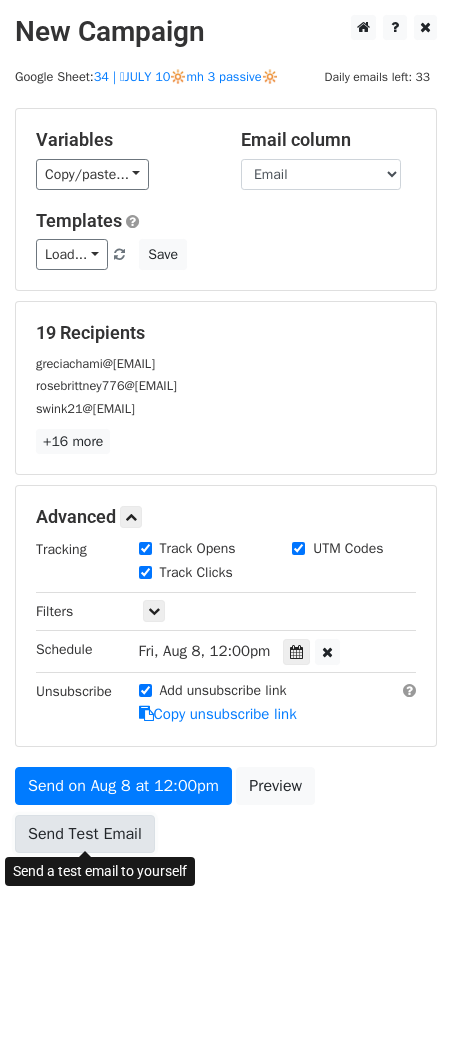 click on "Send Test Email" at bounding box center (85, 834) 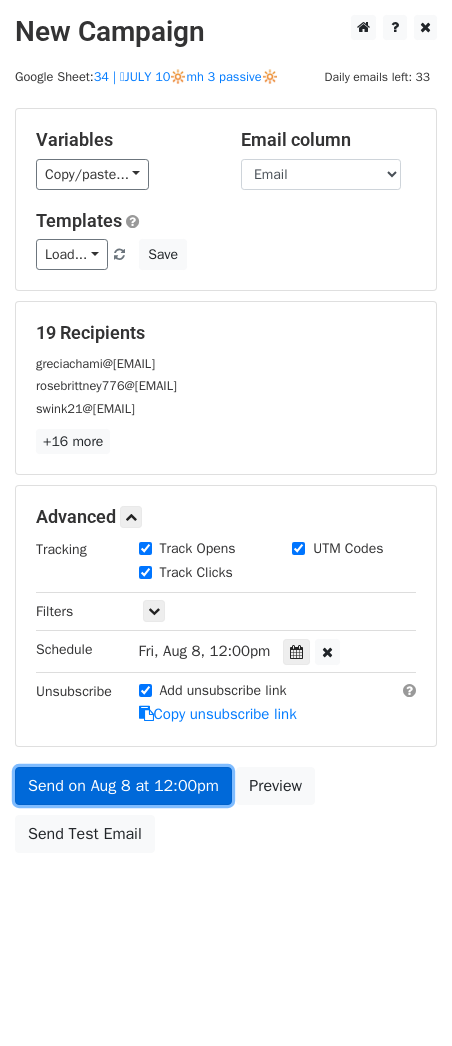 click on "Send on Aug 8 at 12:00pm" at bounding box center [123, 786] 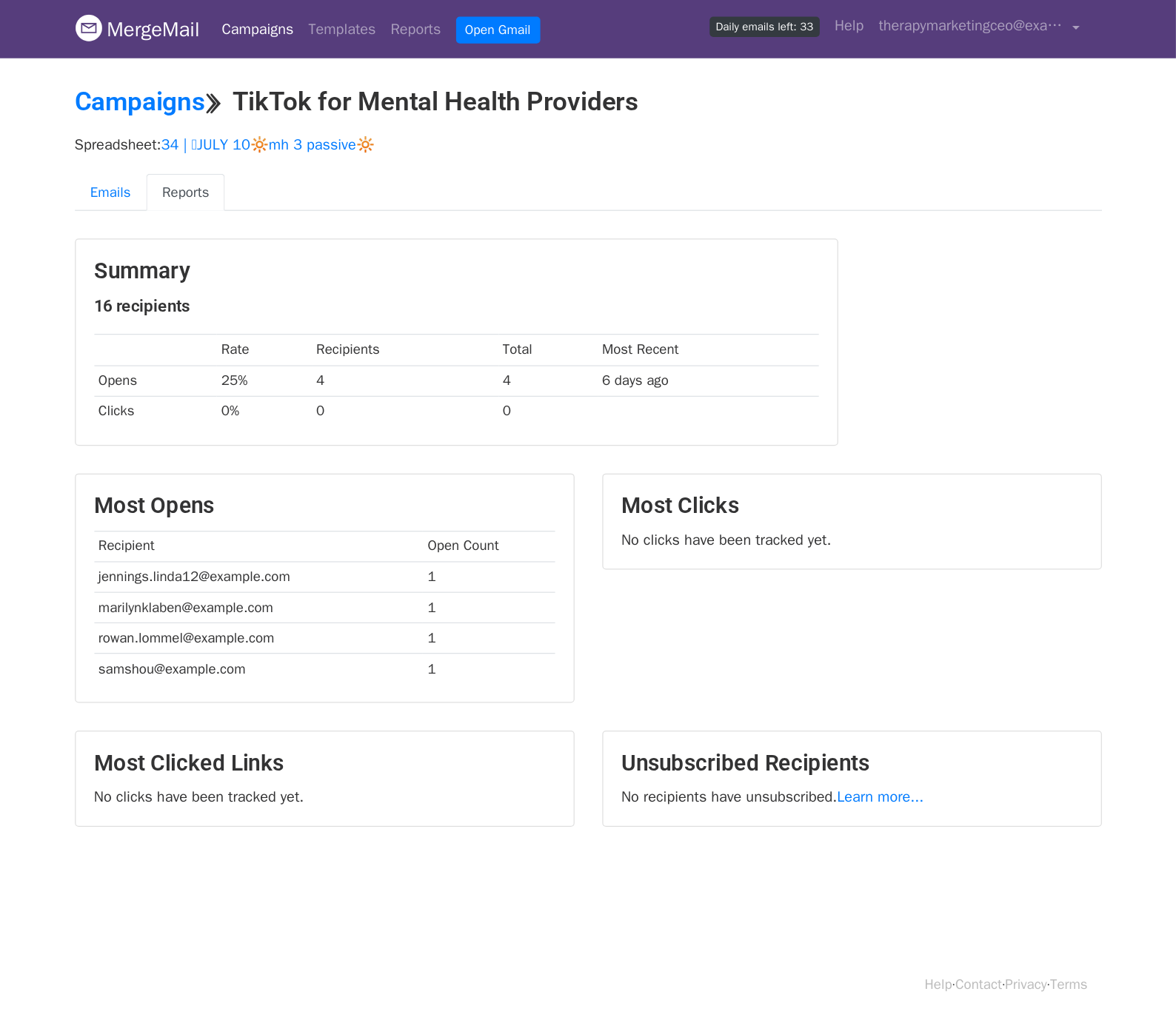 scroll, scrollTop: 0, scrollLeft: 0, axis: both 